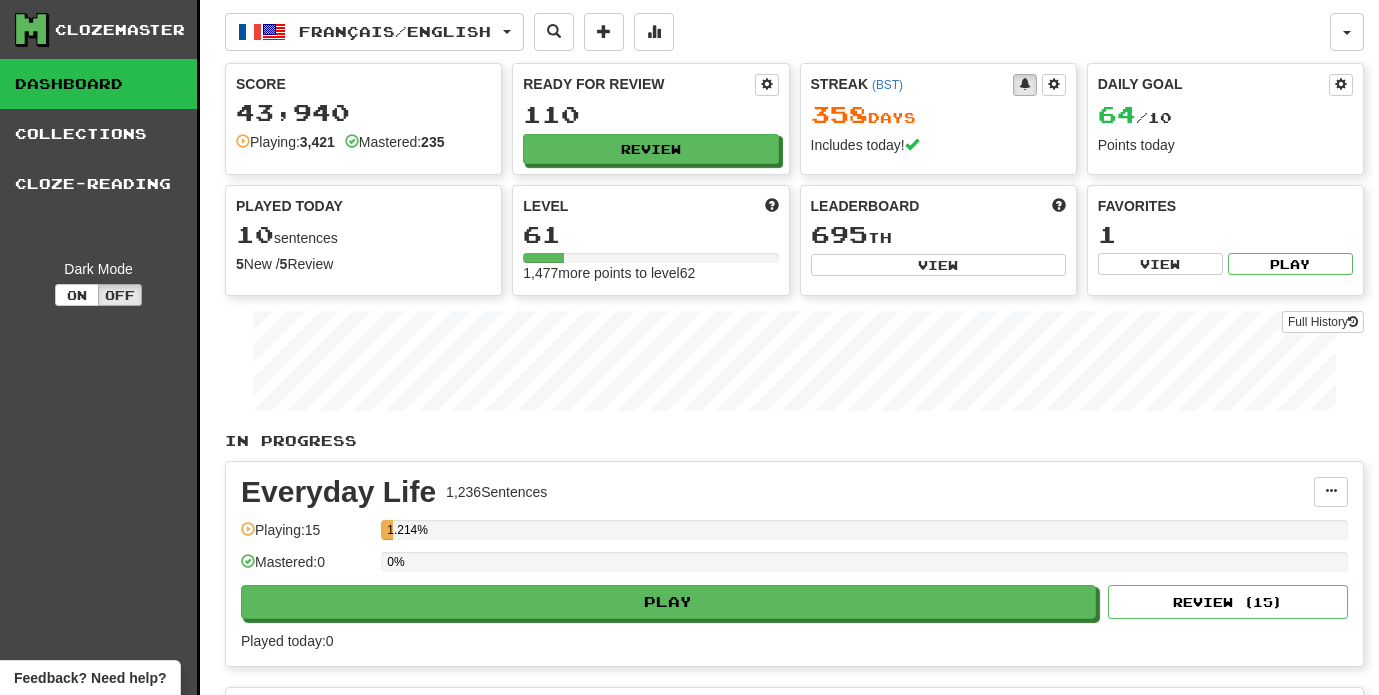 scroll, scrollTop: 0, scrollLeft: 0, axis: both 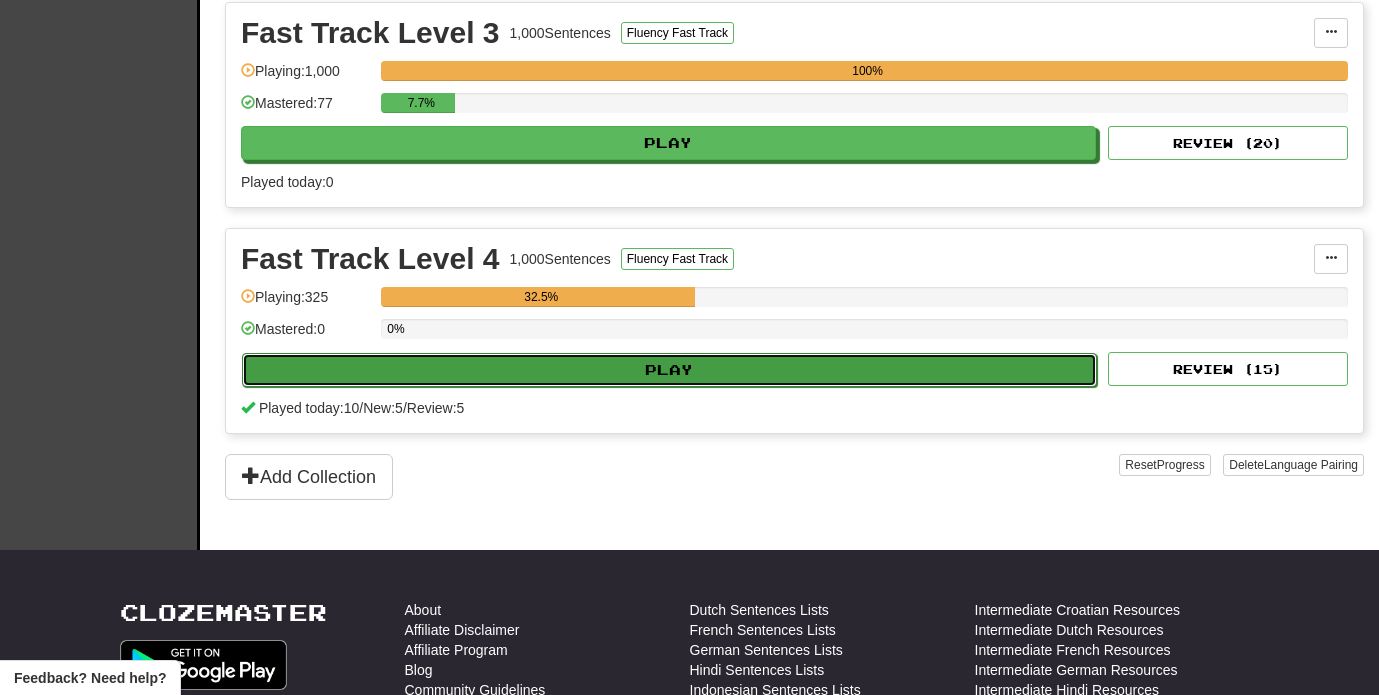 click on "Play" at bounding box center (669, 370) 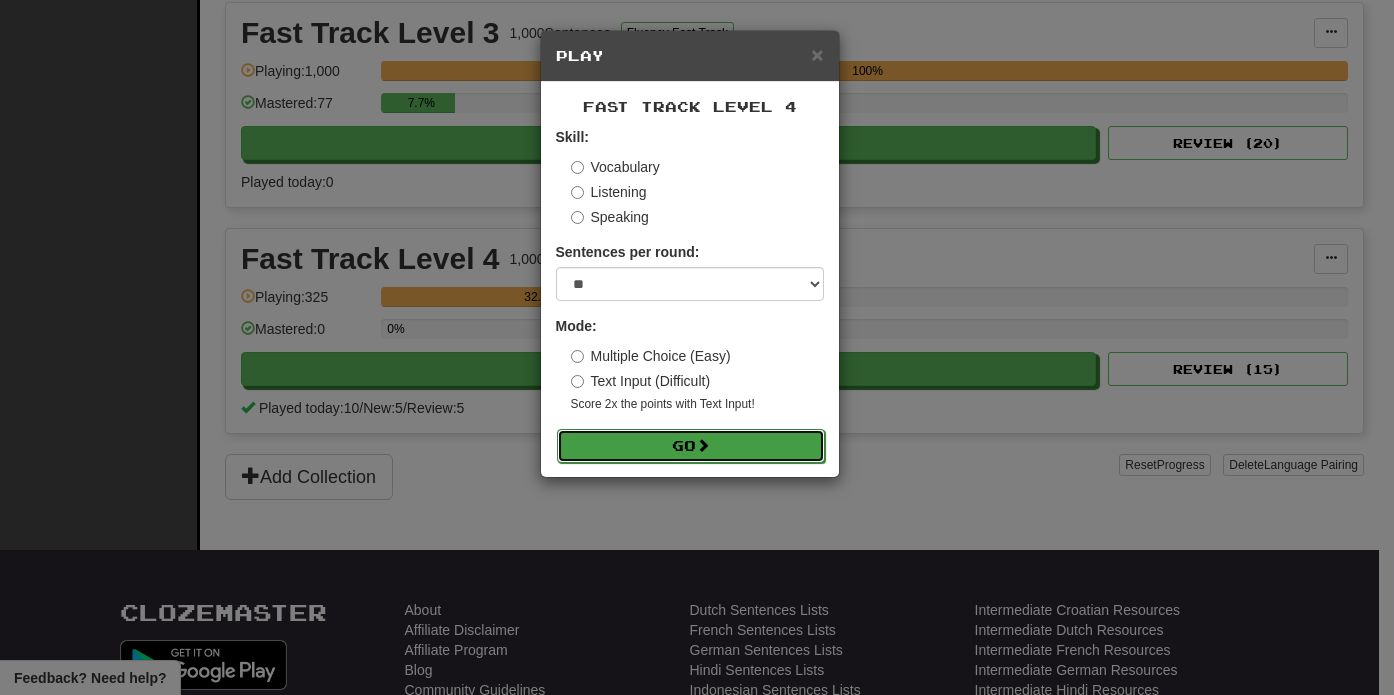 click on "Go" at bounding box center [691, 446] 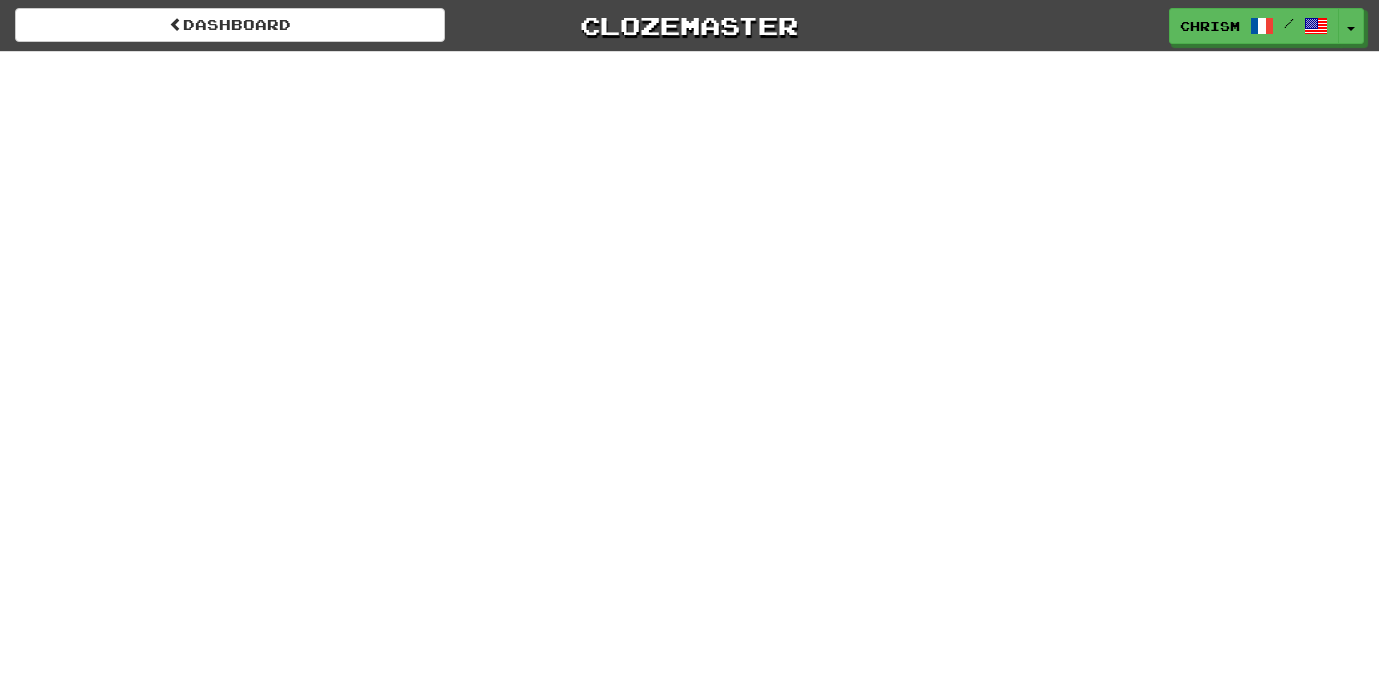 scroll, scrollTop: 0, scrollLeft: 0, axis: both 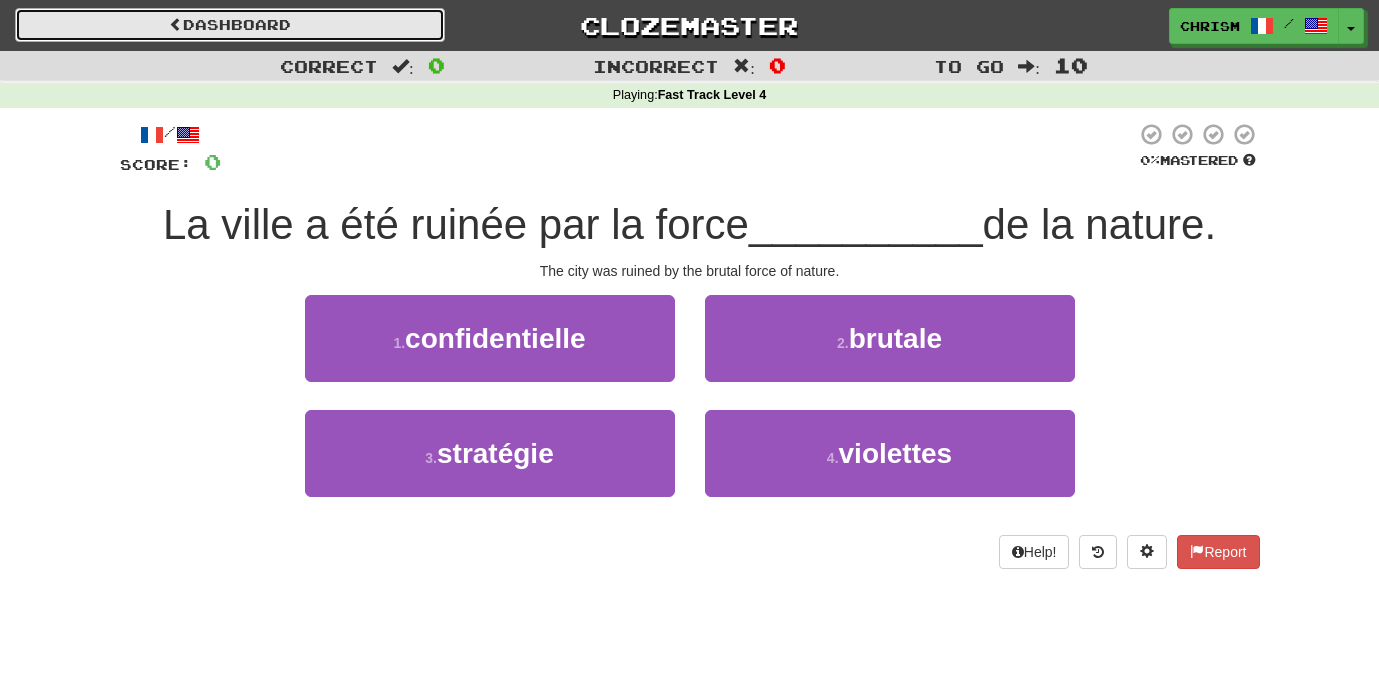 click on "Dashboard" at bounding box center [230, 25] 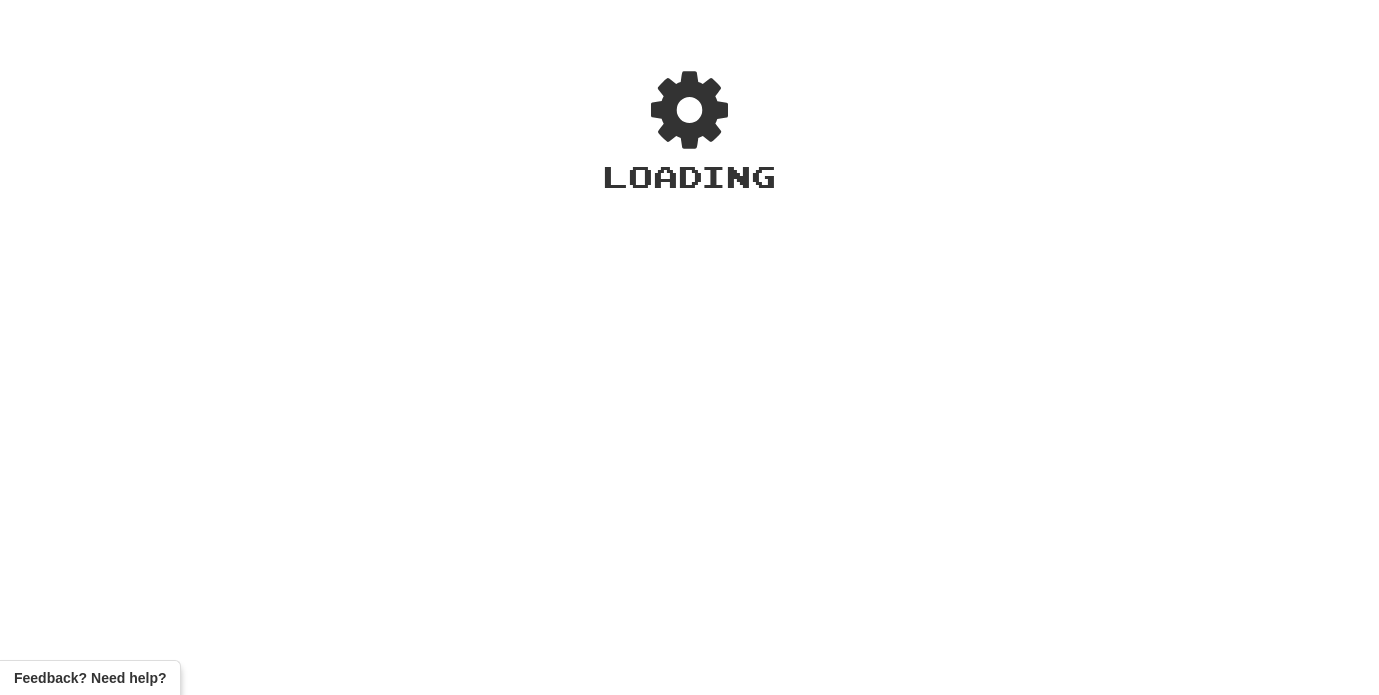scroll, scrollTop: 0, scrollLeft: 0, axis: both 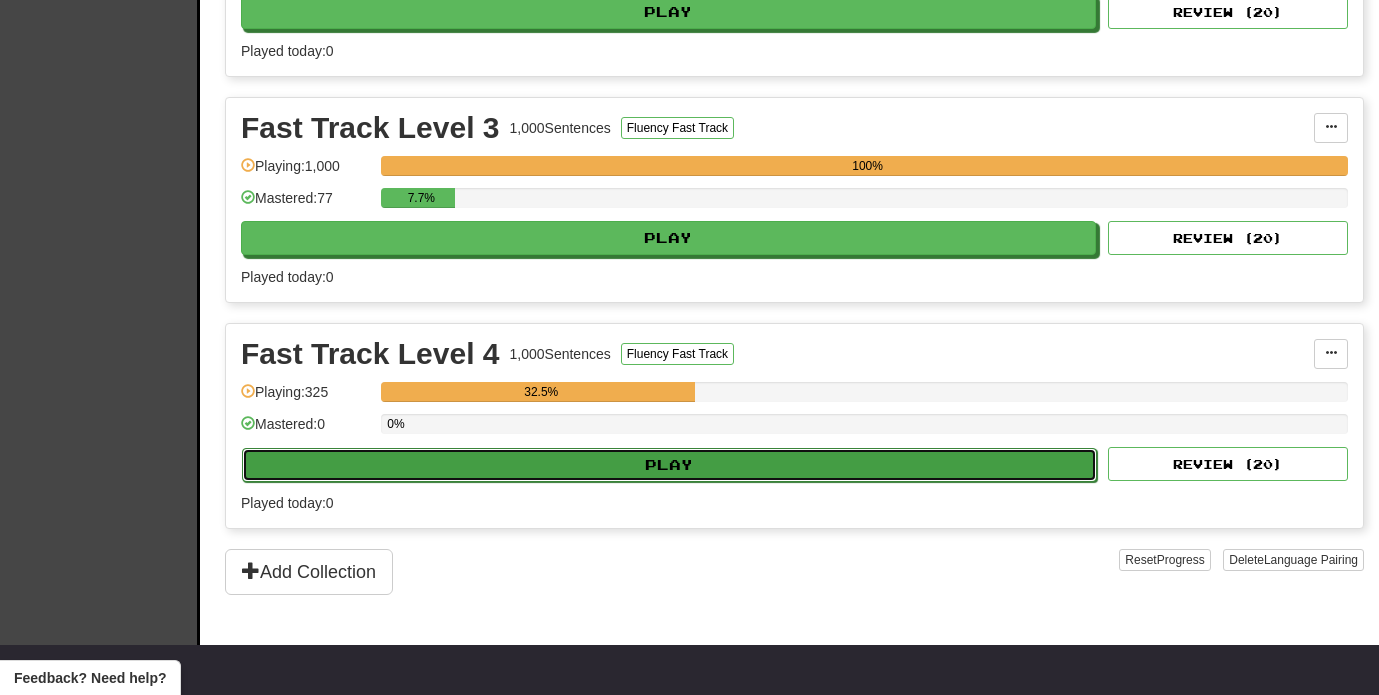 click on "Play" at bounding box center [669, 465] 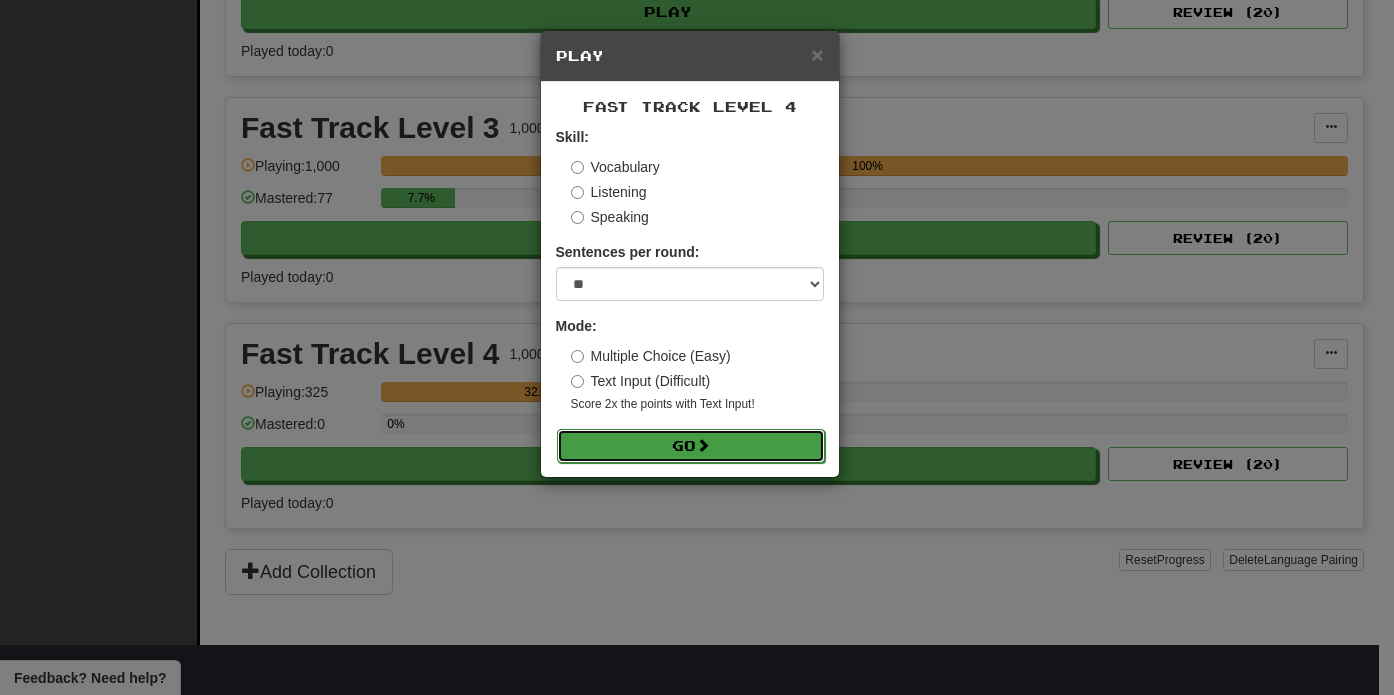 click on "Go" at bounding box center [691, 446] 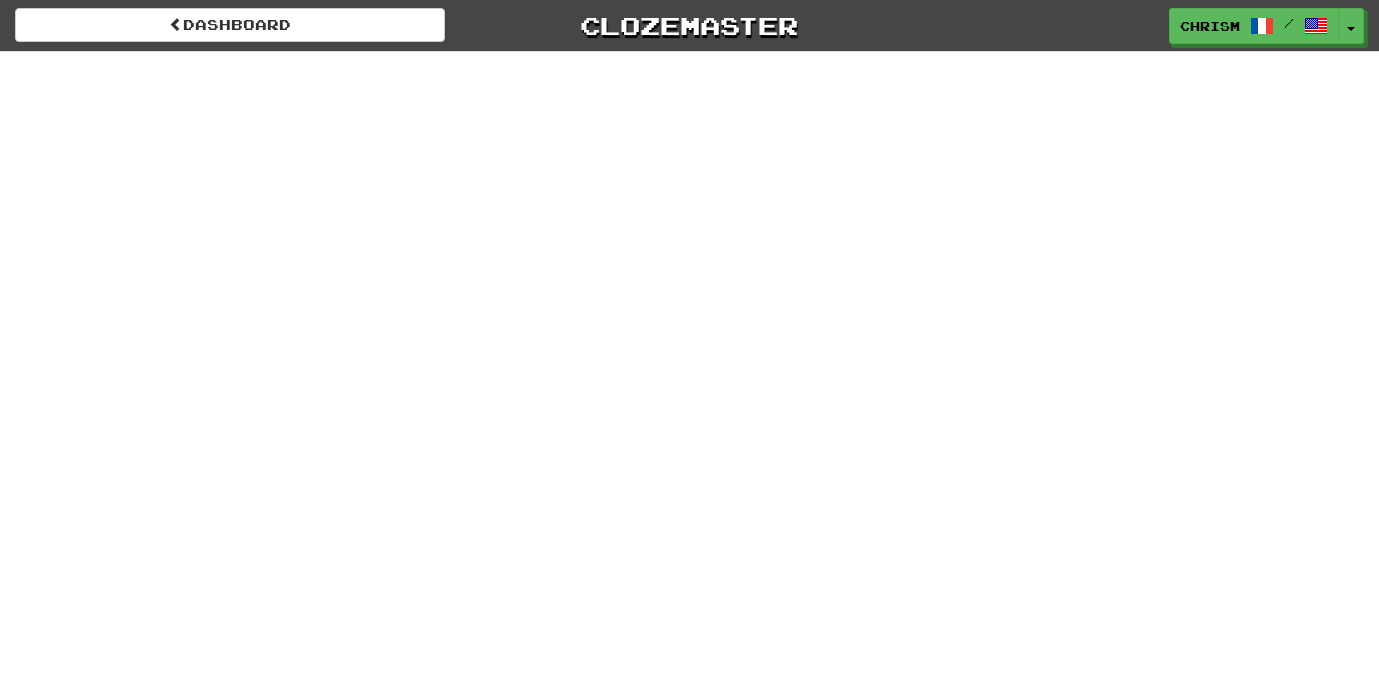 scroll, scrollTop: 0, scrollLeft: 0, axis: both 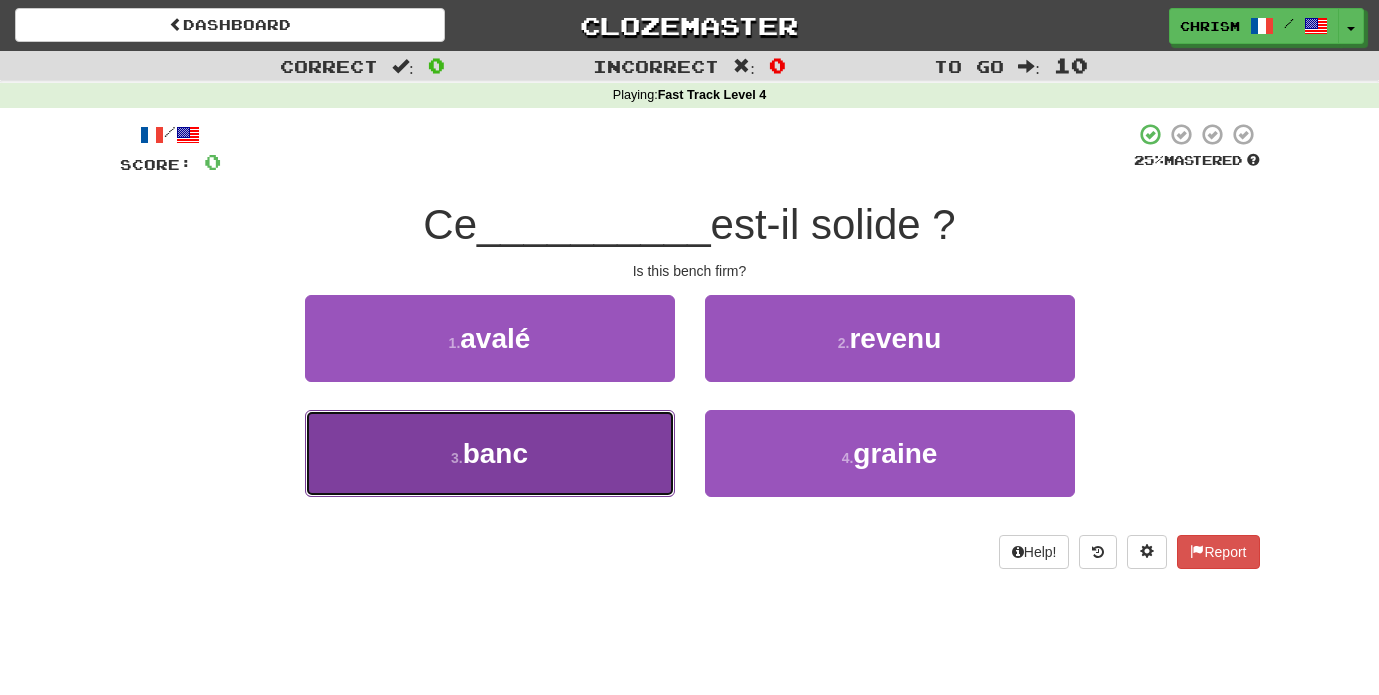 click on "3 .  banc" at bounding box center (490, 453) 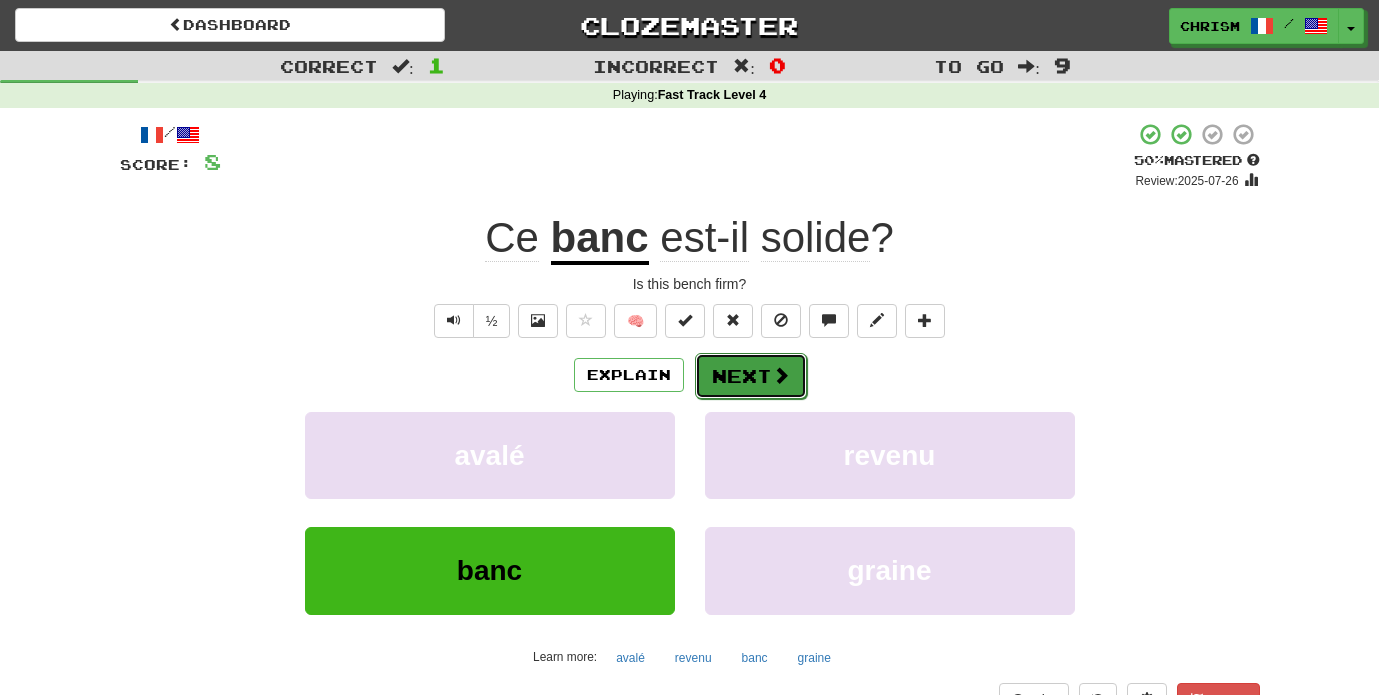 click at bounding box center (781, 375) 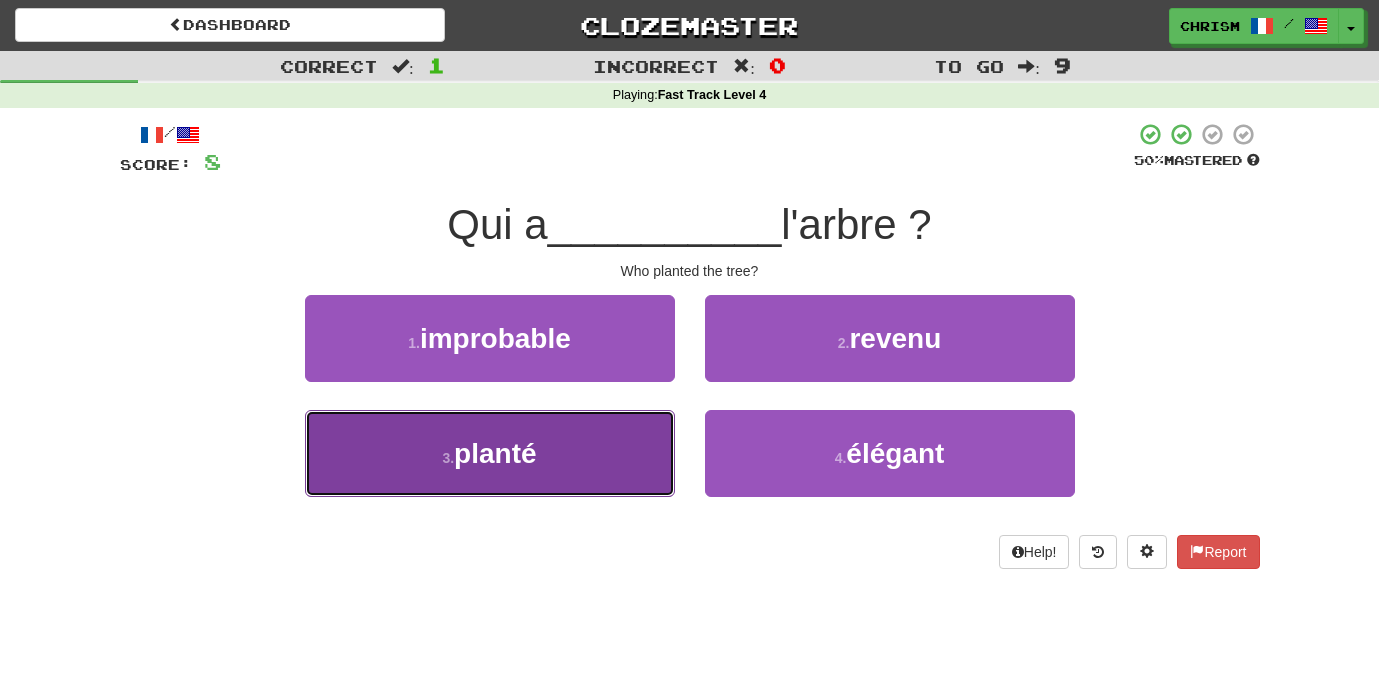 click on "3 .  planté" at bounding box center [490, 453] 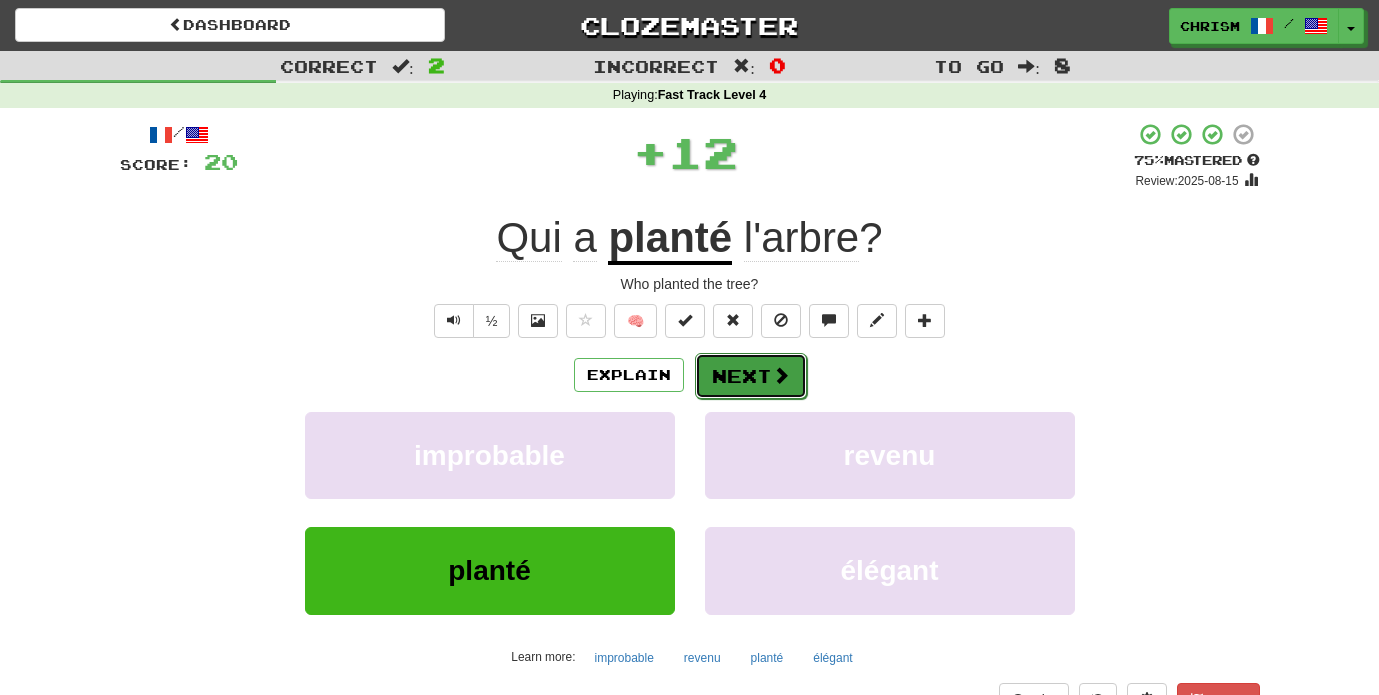 click at bounding box center (781, 375) 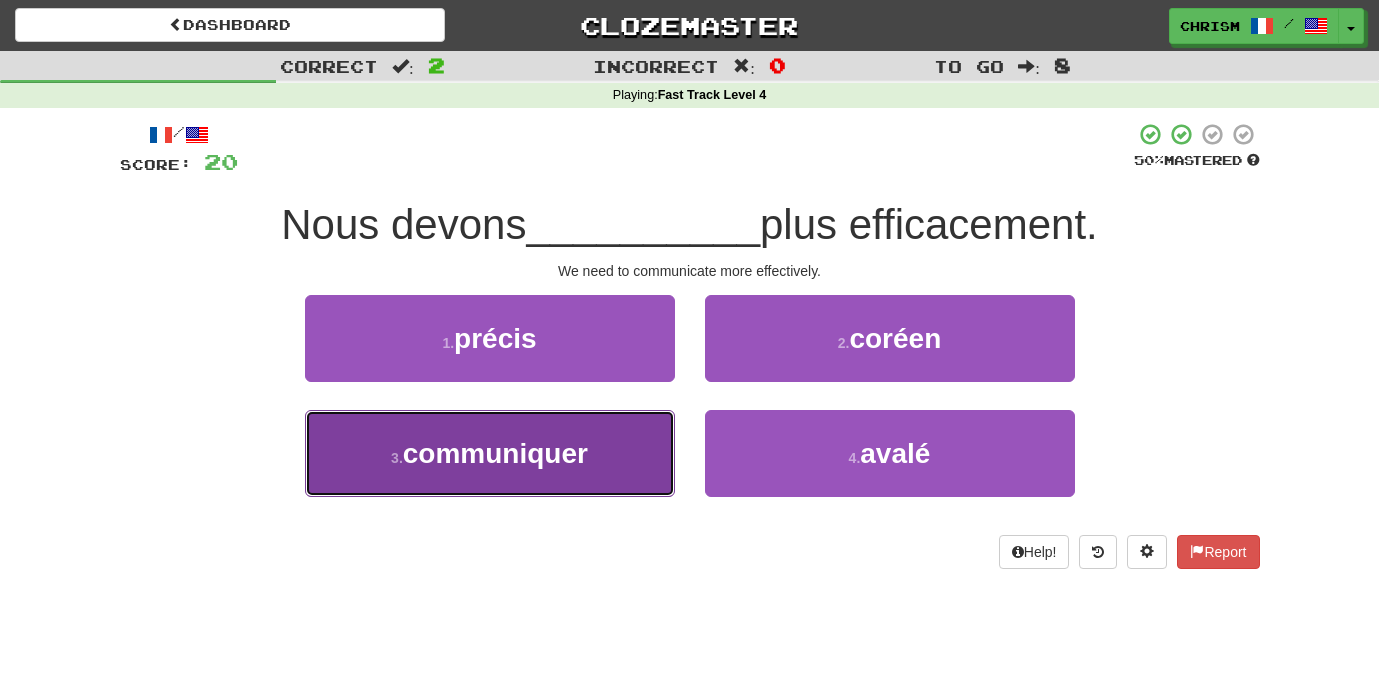 click on "3 .  communiquer" at bounding box center (490, 453) 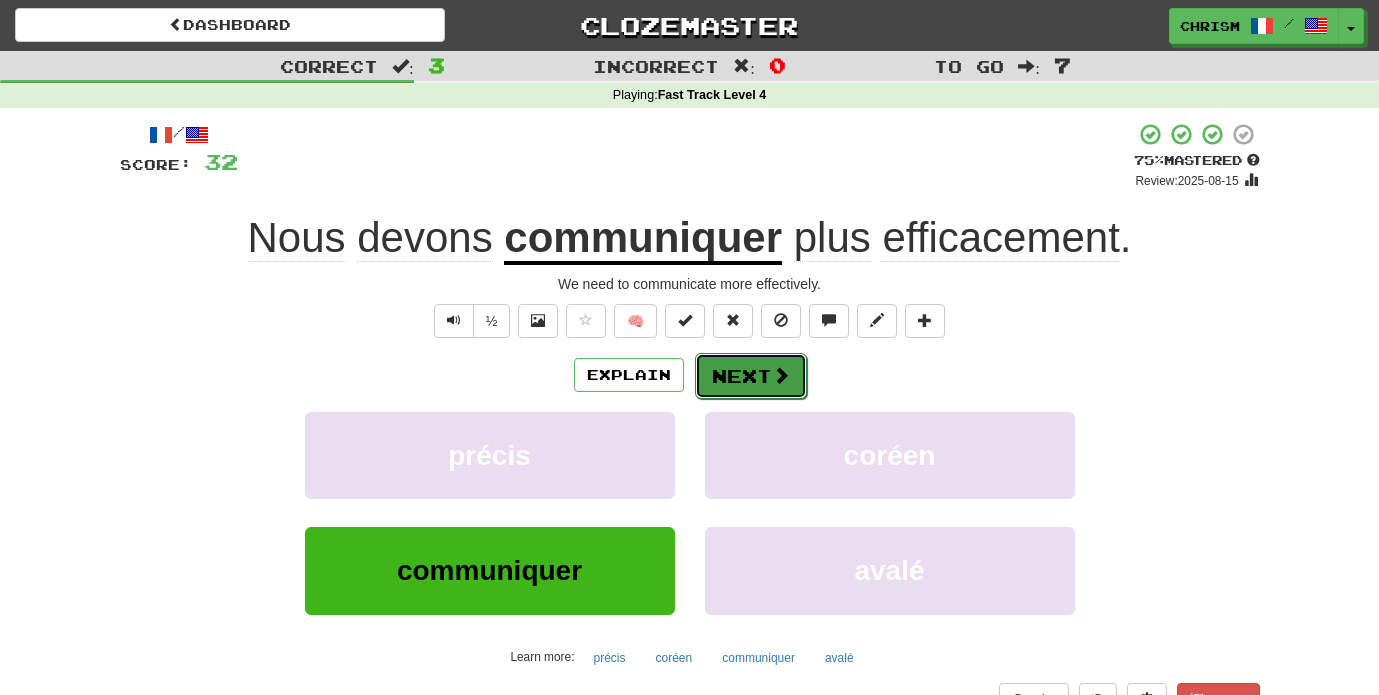 click on "Next" at bounding box center [751, 376] 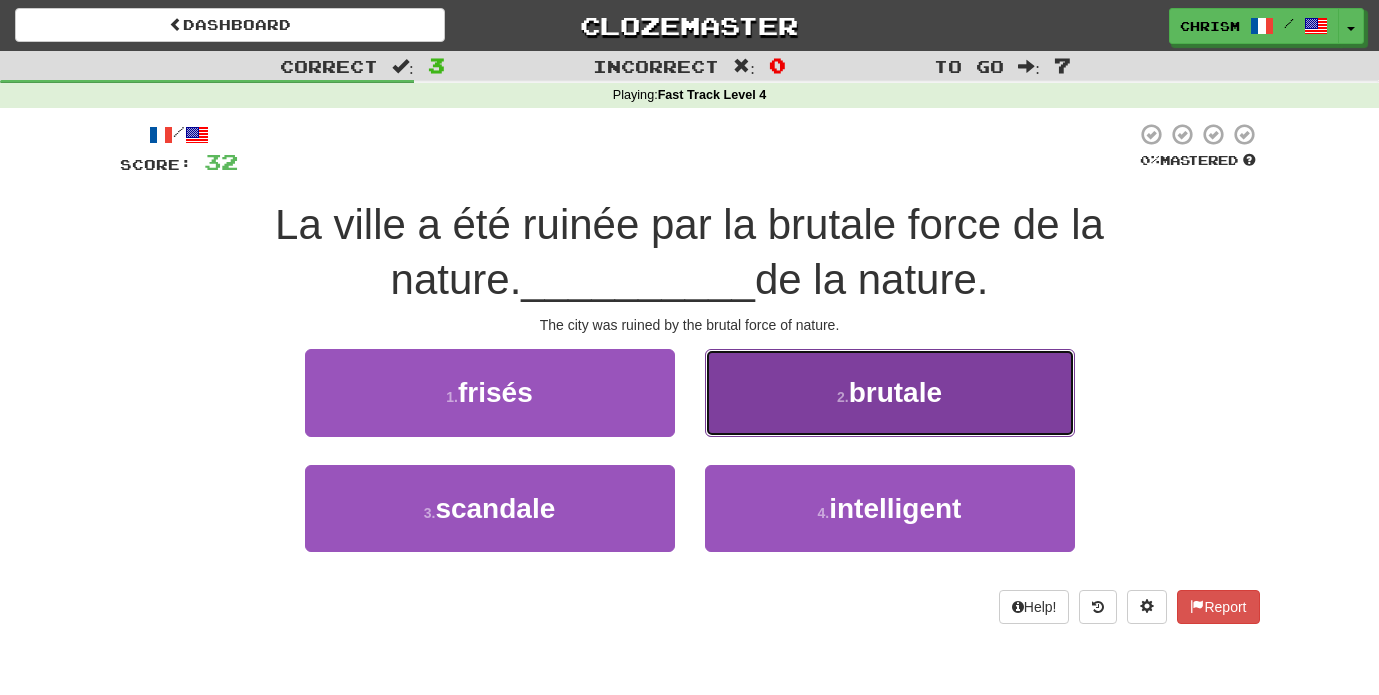 click on "2 .  brutale" at bounding box center [890, 392] 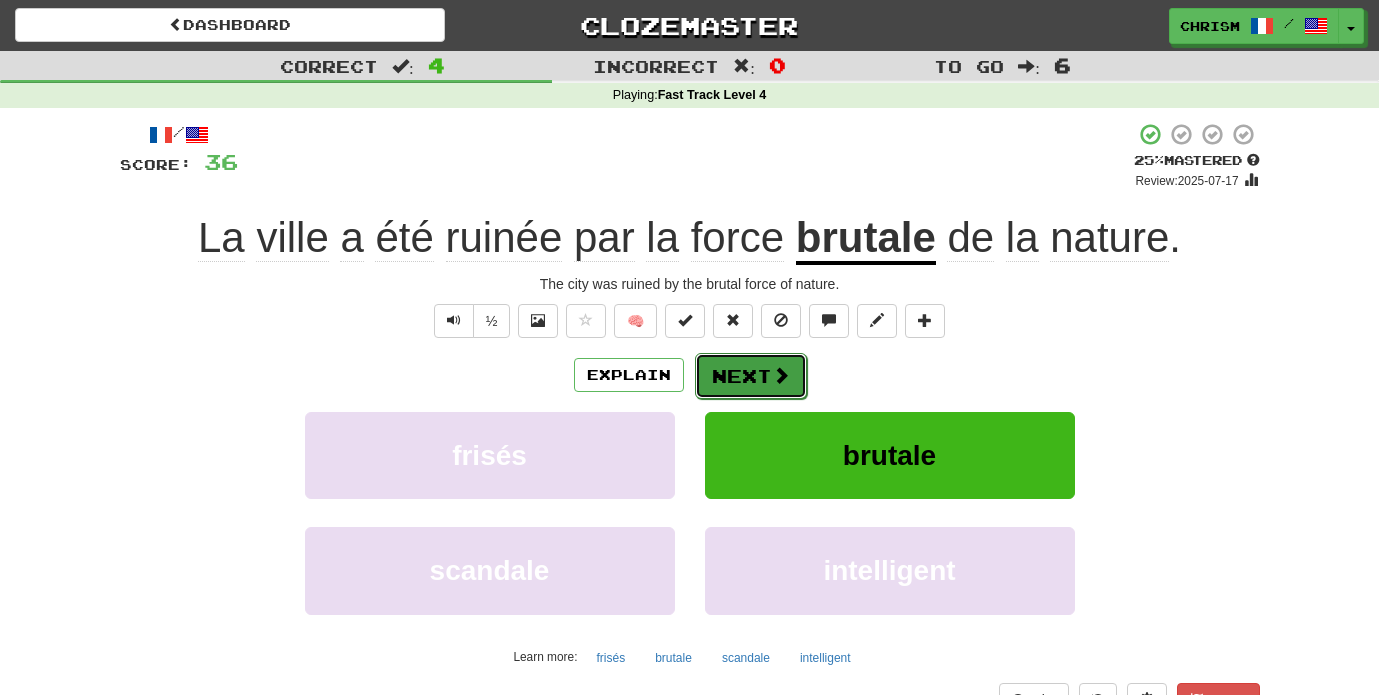 click at bounding box center (781, 375) 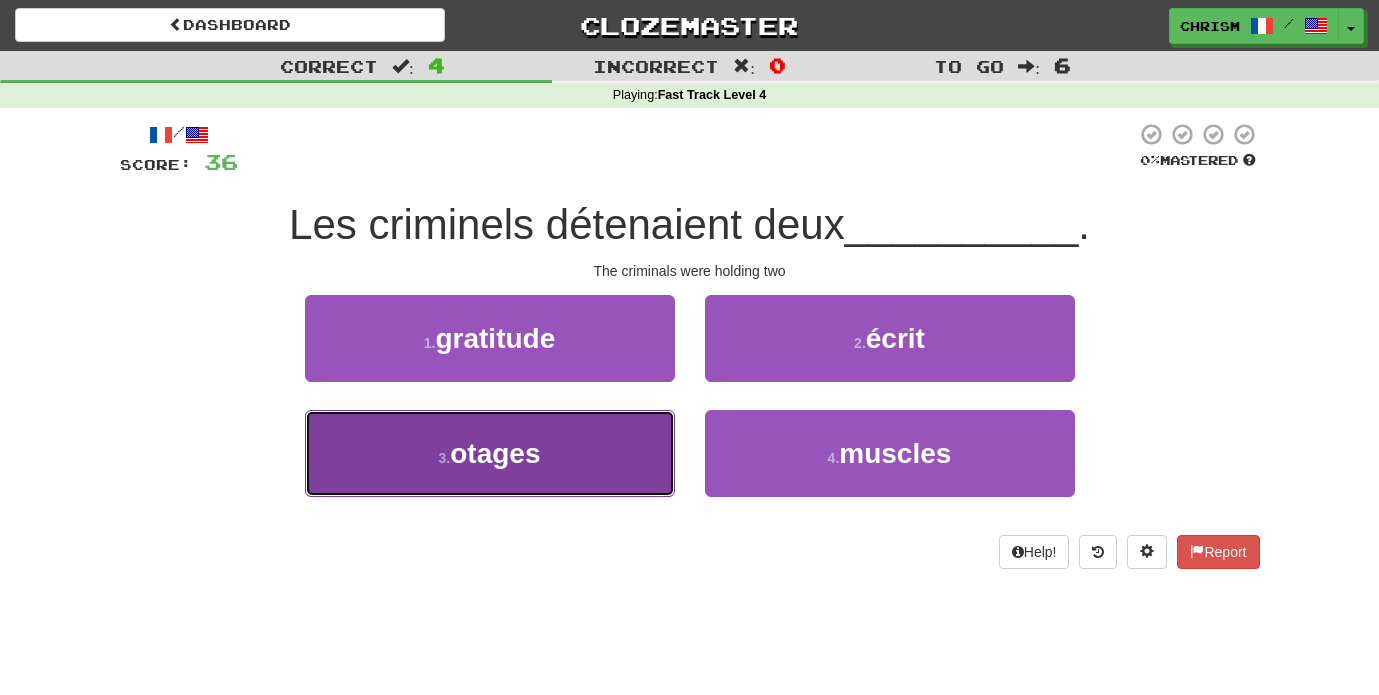 click on "3 .  otages" at bounding box center (490, 453) 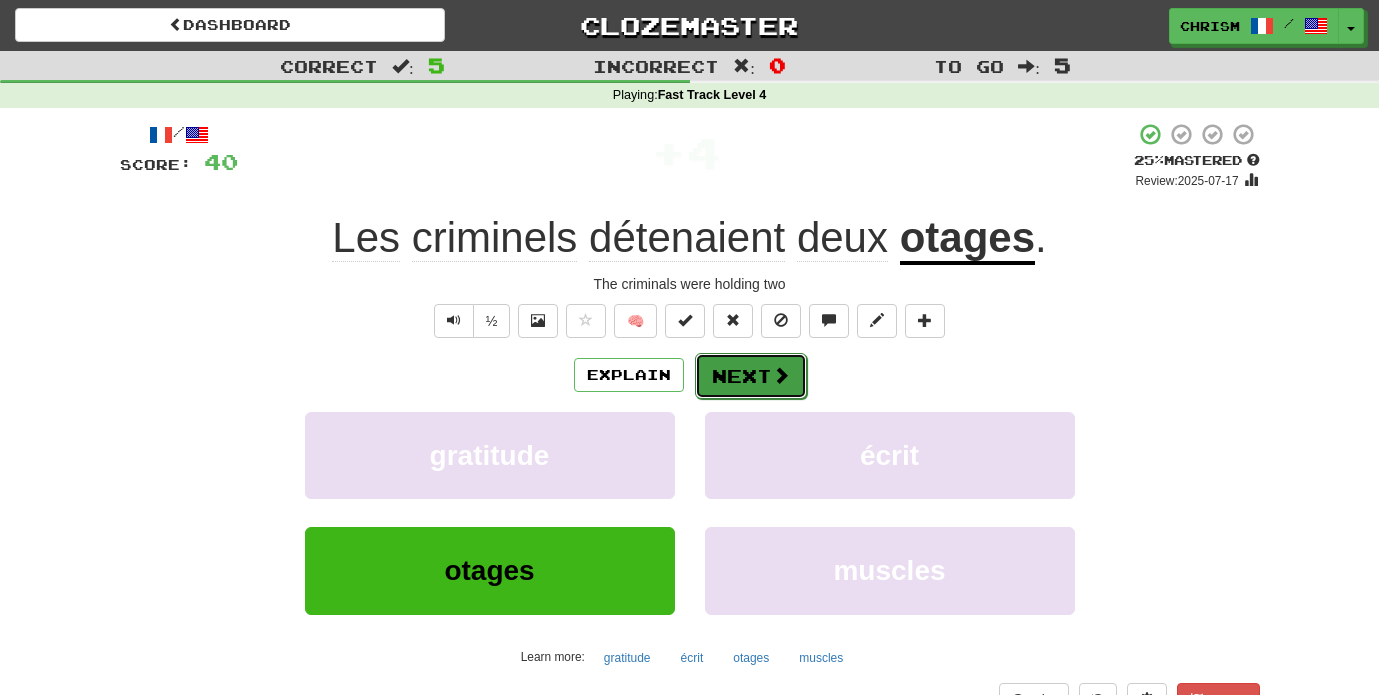 click on "Next" at bounding box center [751, 376] 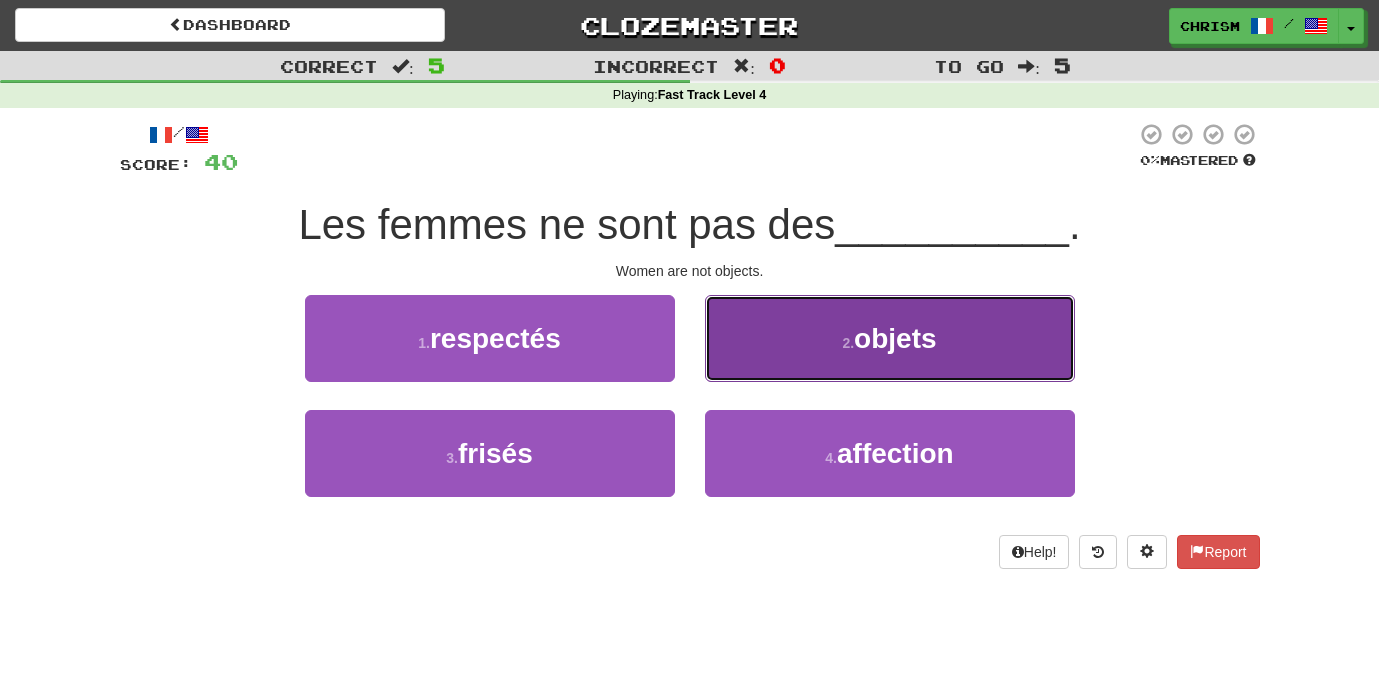click on "2 .  objets" at bounding box center (890, 338) 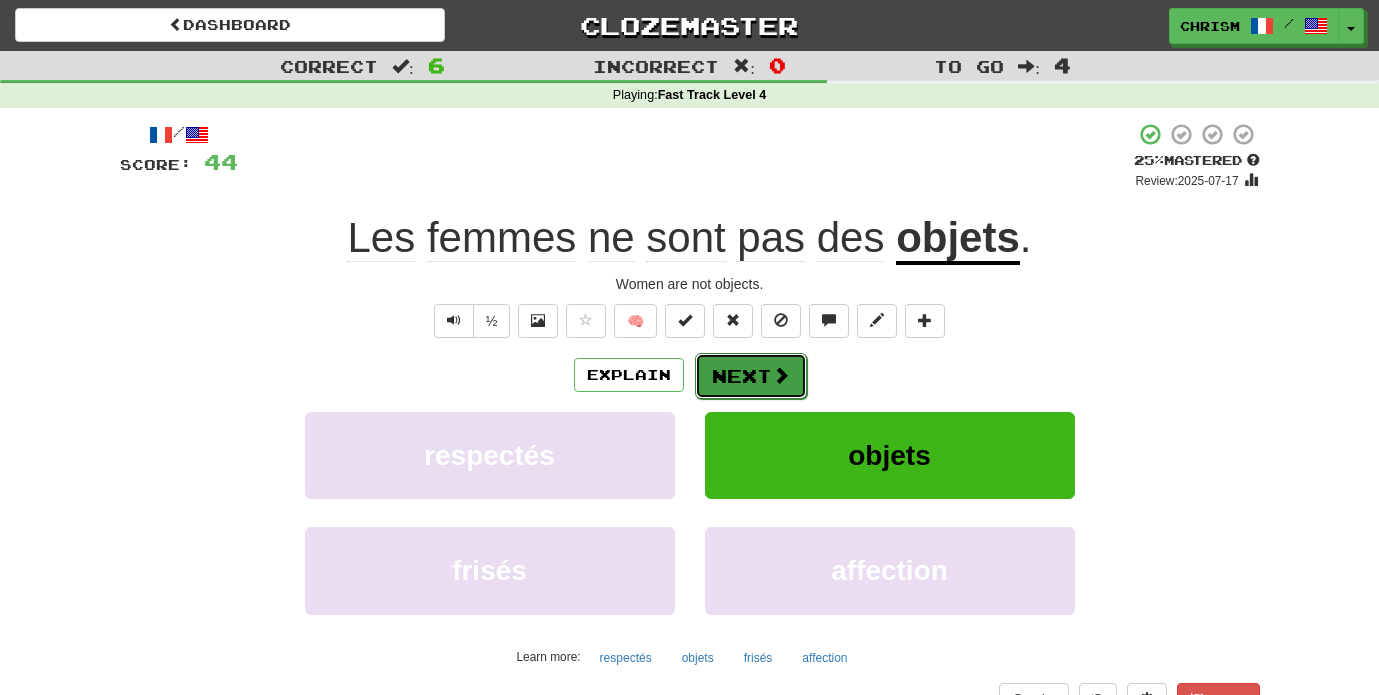 click at bounding box center [781, 375] 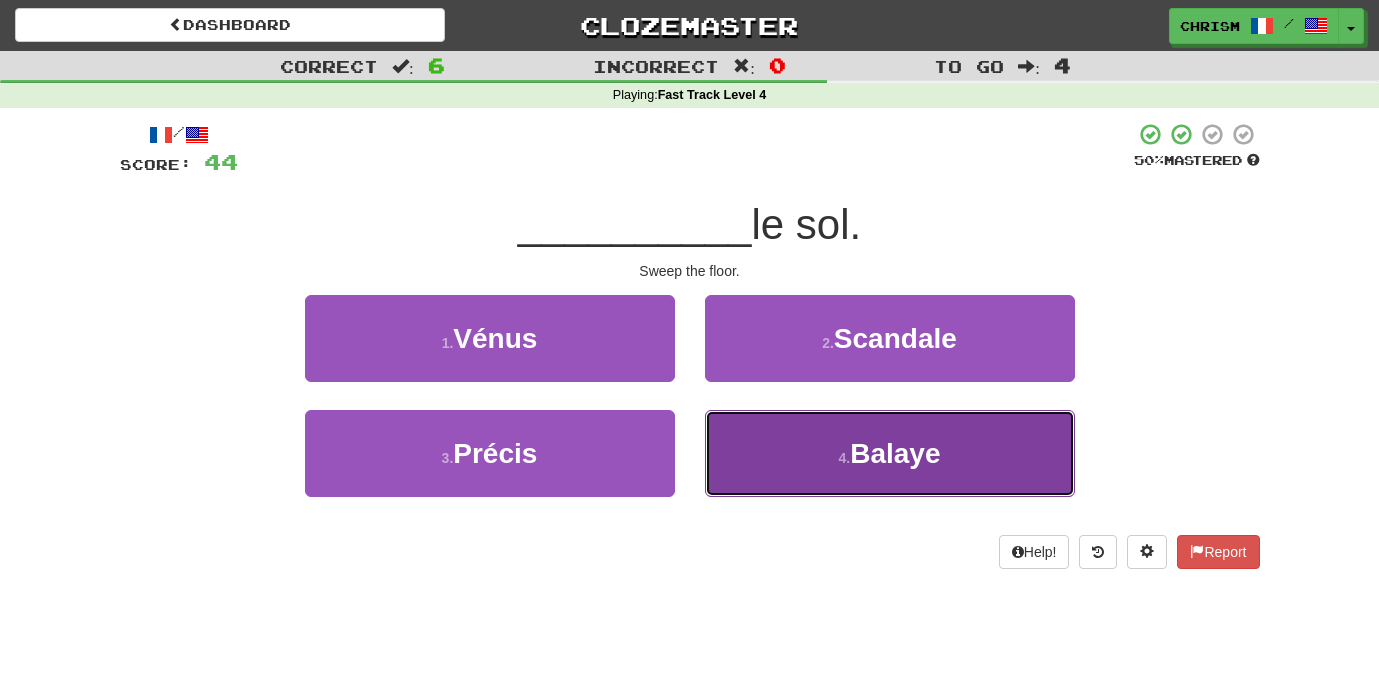 click on "4 .  Balaye" at bounding box center [890, 453] 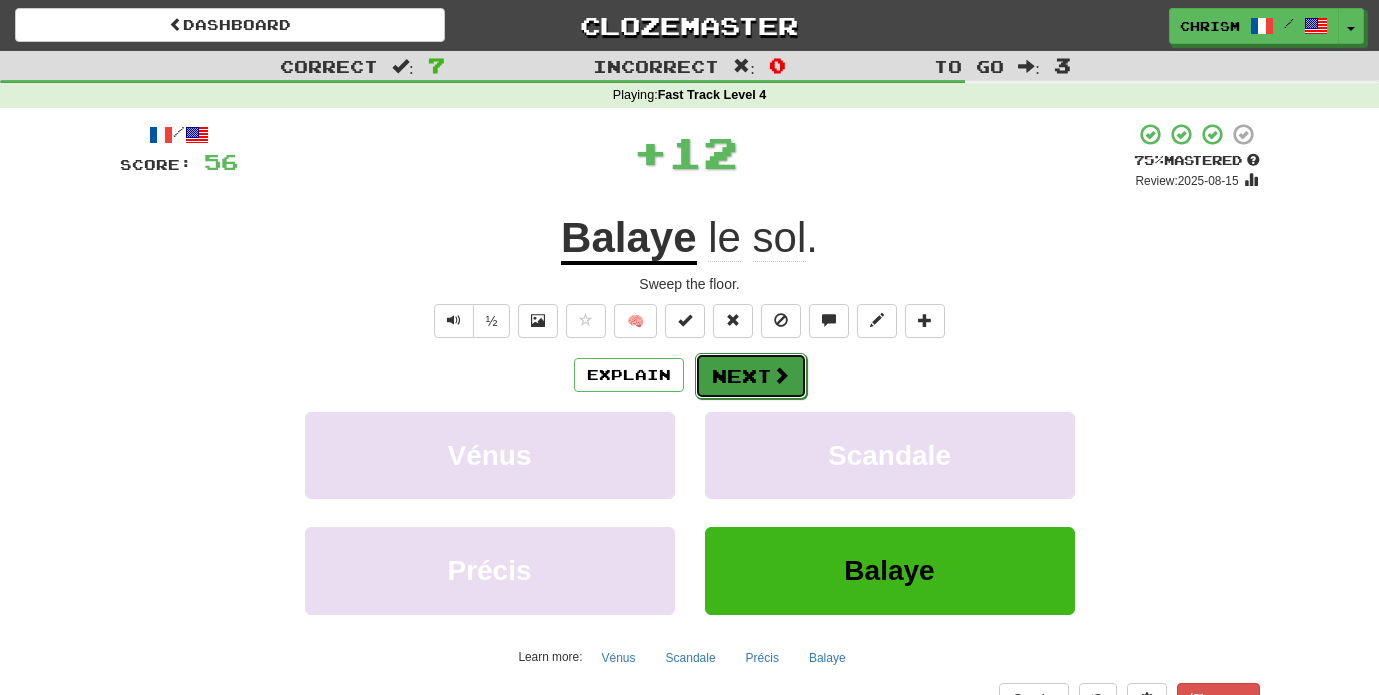 click on "Next" at bounding box center (751, 376) 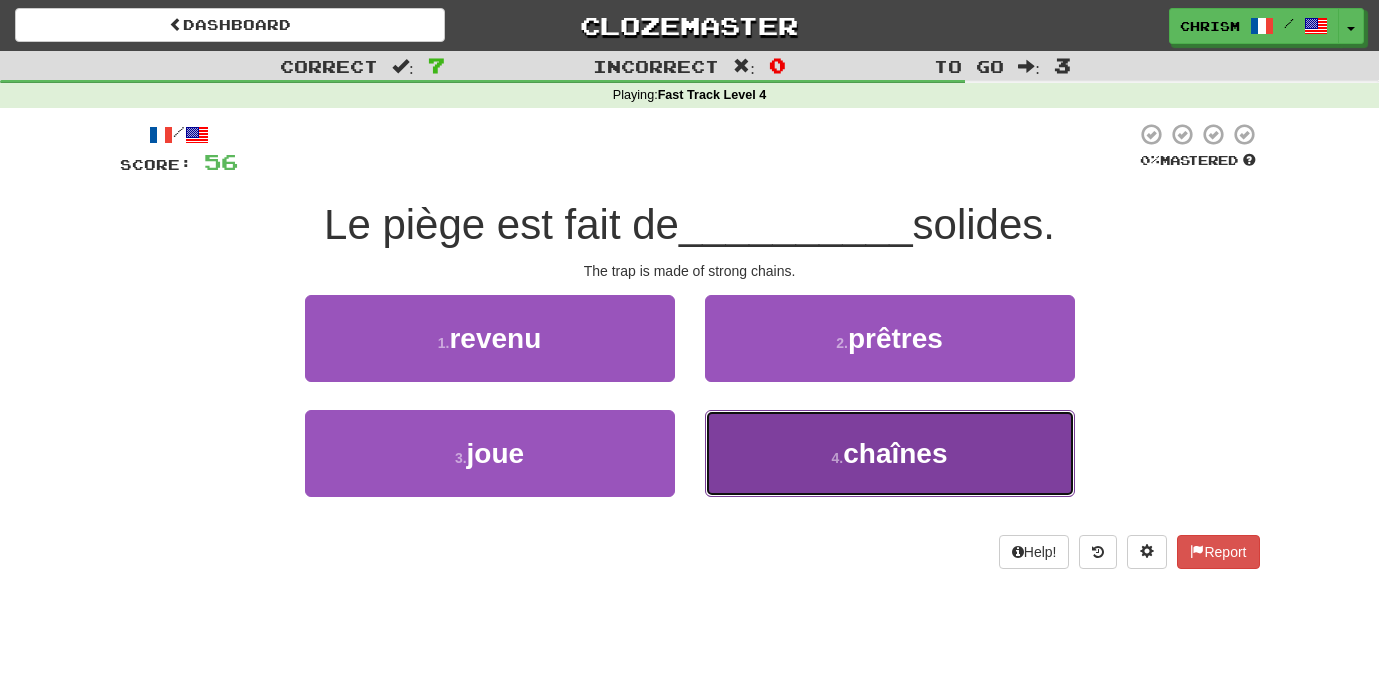 click on "4 .  chaînes" at bounding box center (890, 453) 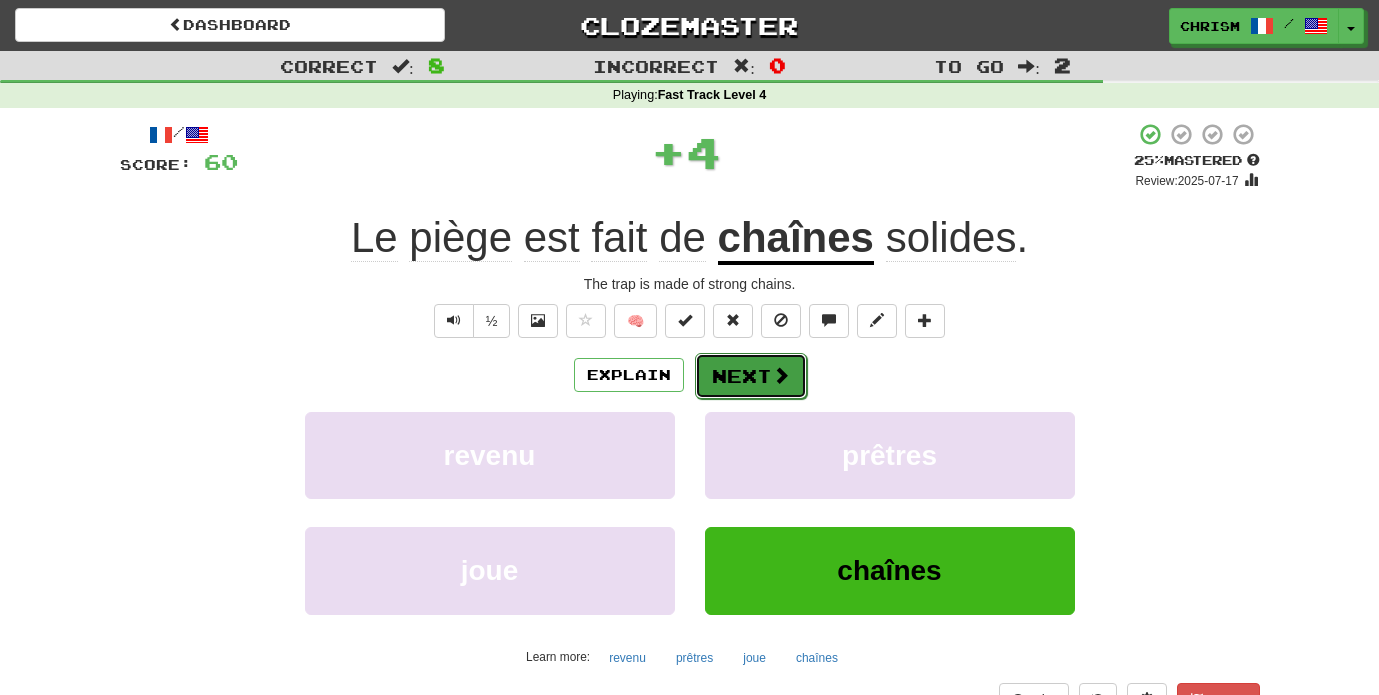click on "Next" at bounding box center (751, 376) 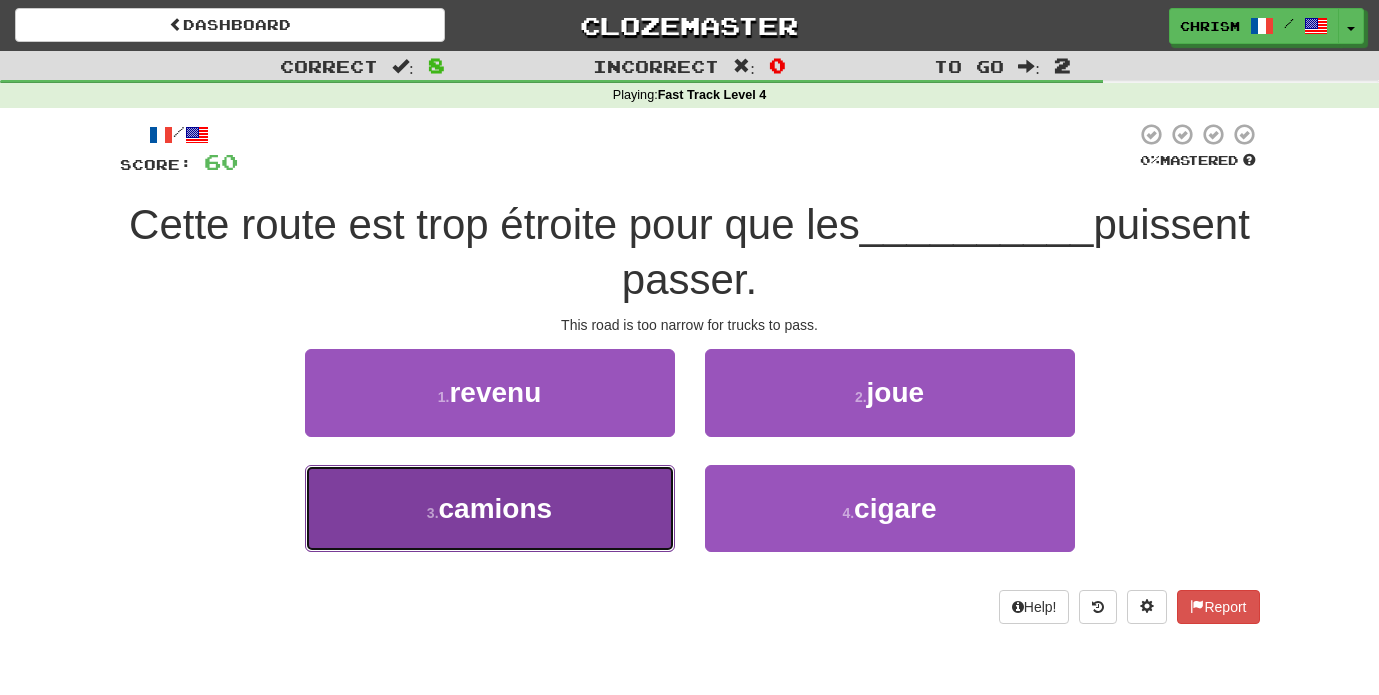 click on "3 .  camions" at bounding box center [490, 508] 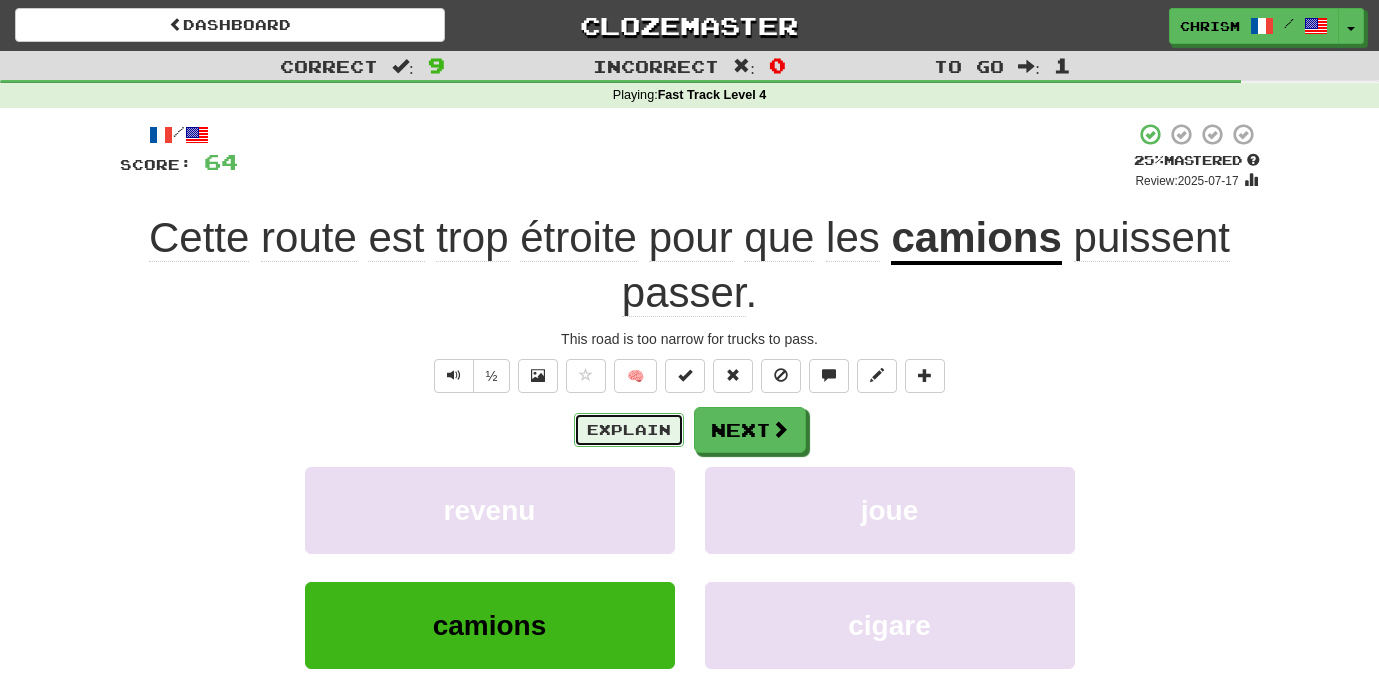 click on "Explain" at bounding box center (629, 430) 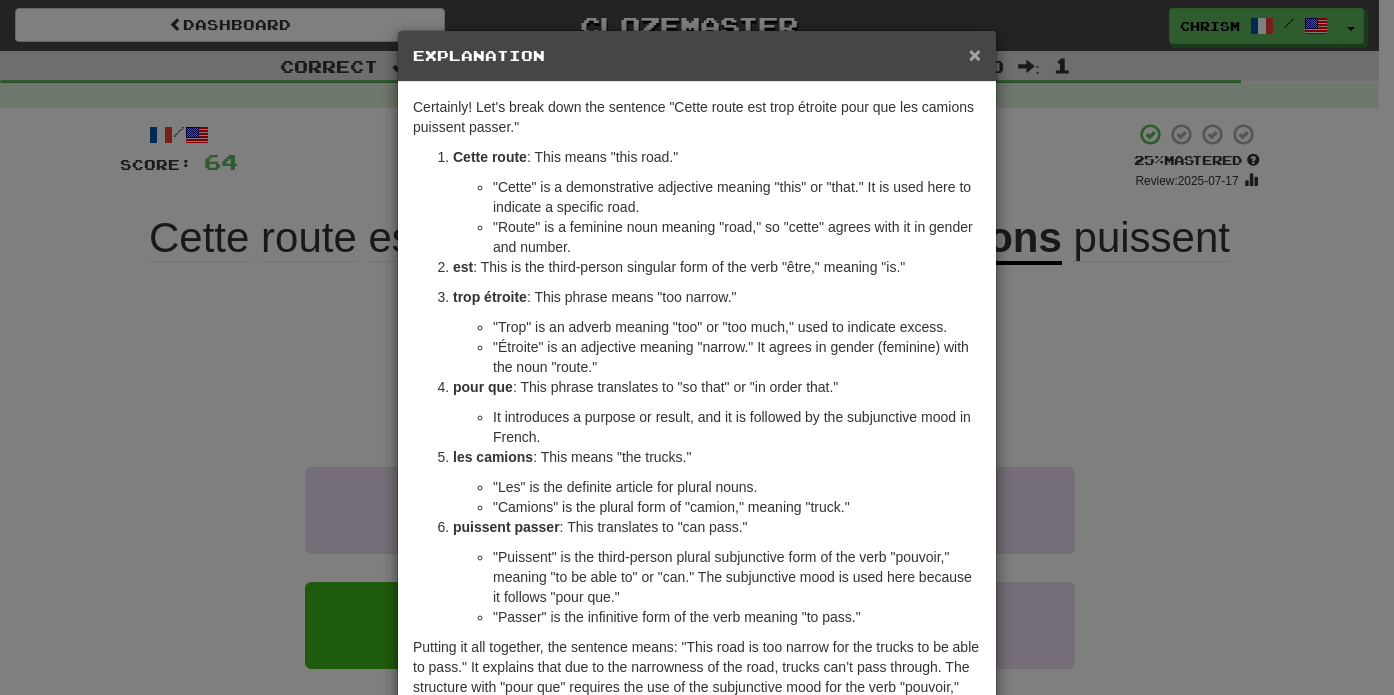 click on "×" at bounding box center (975, 54) 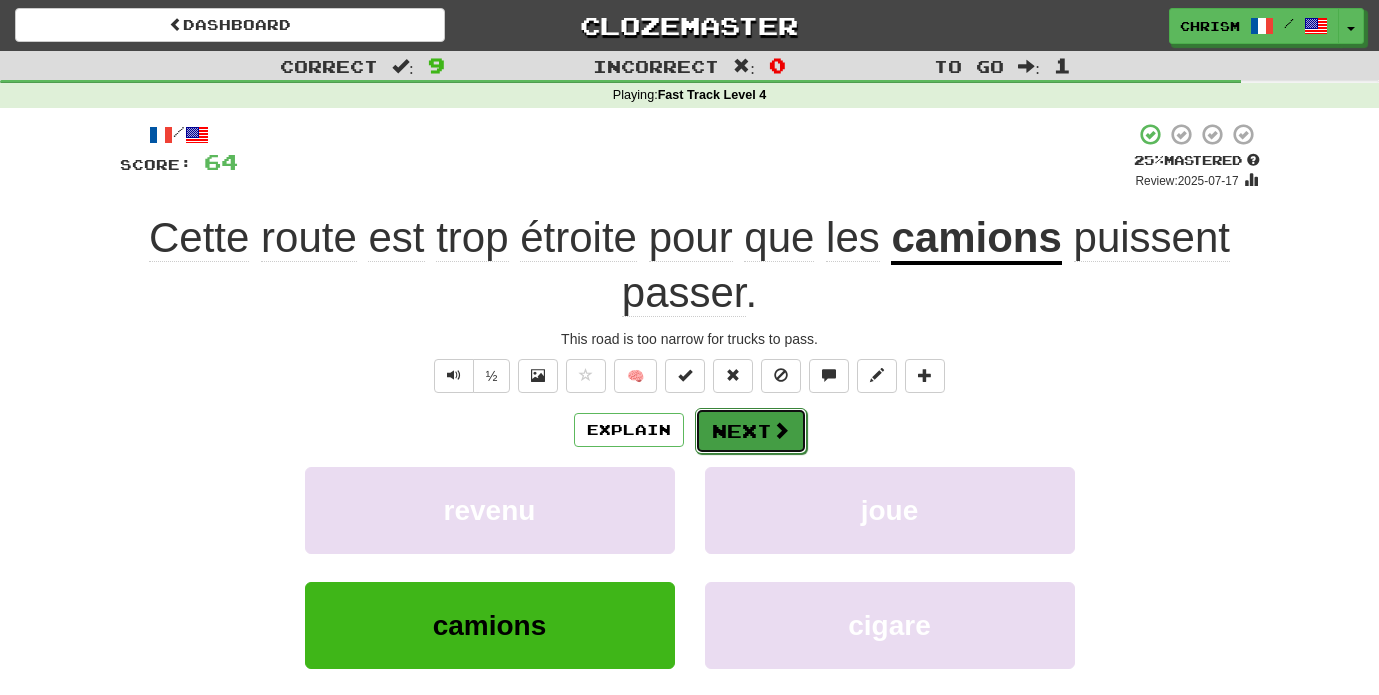 click on "Next" at bounding box center [751, 431] 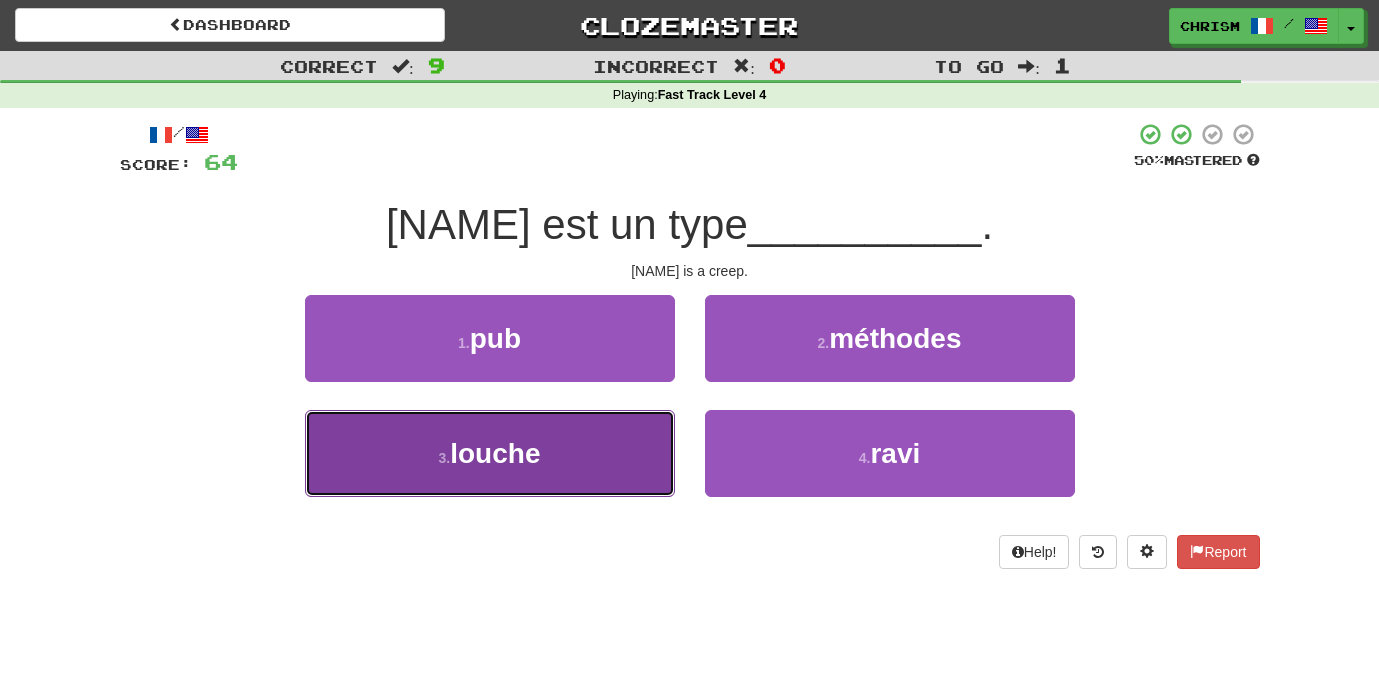 click on "3 .  louche" at bounding box center (490, 453) 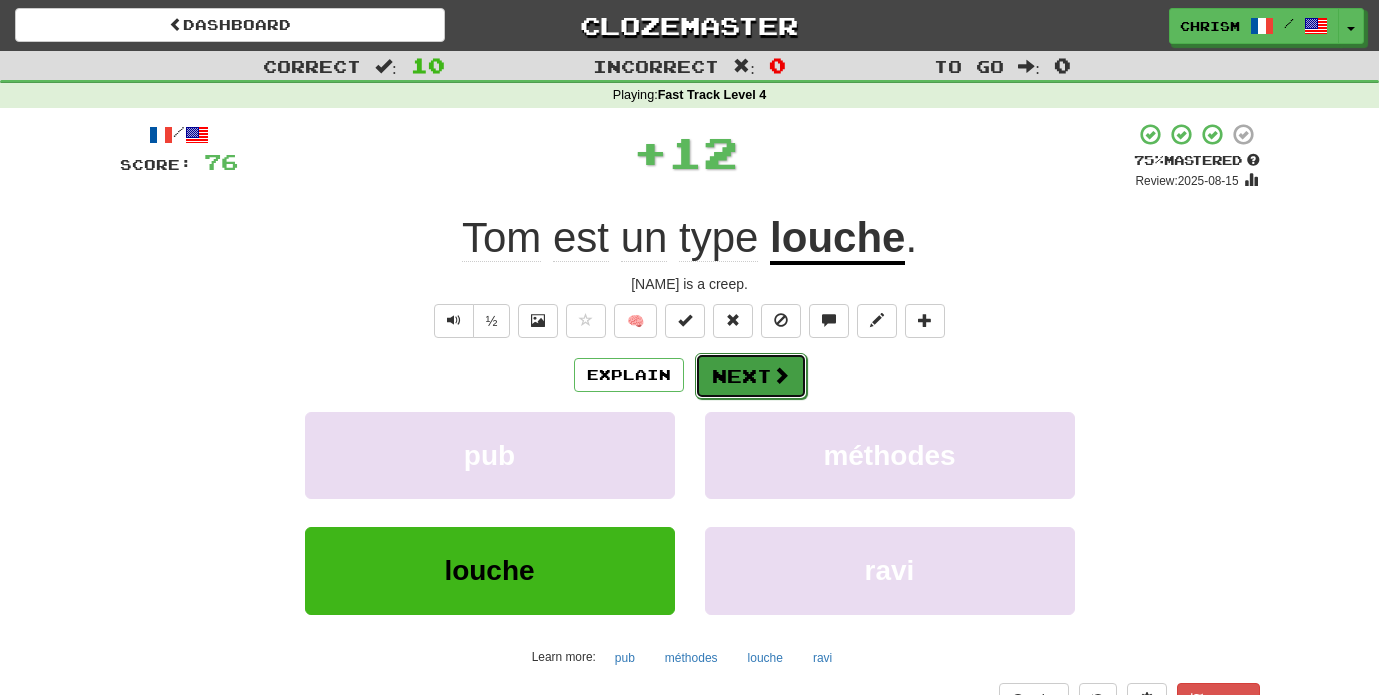 click on "Next" at bounding box center (751, 376) 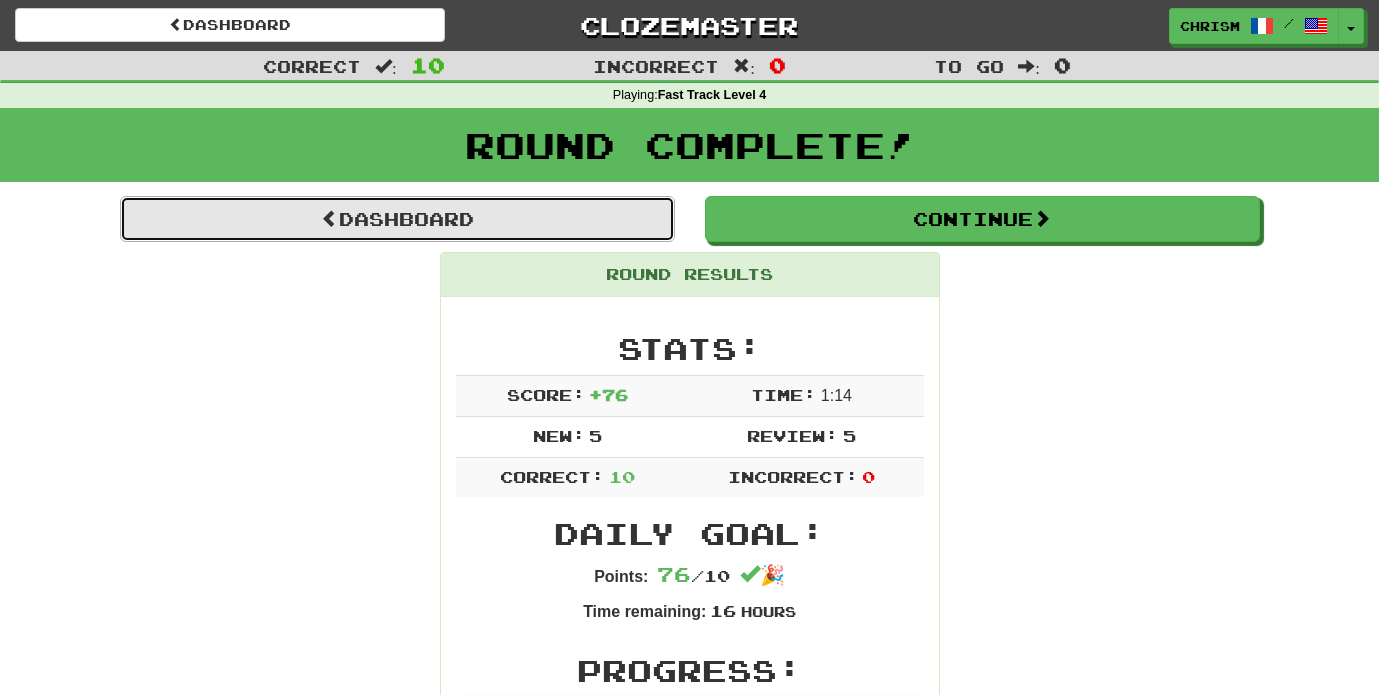 click on "Dashboard" at bounding box center (397, 219) 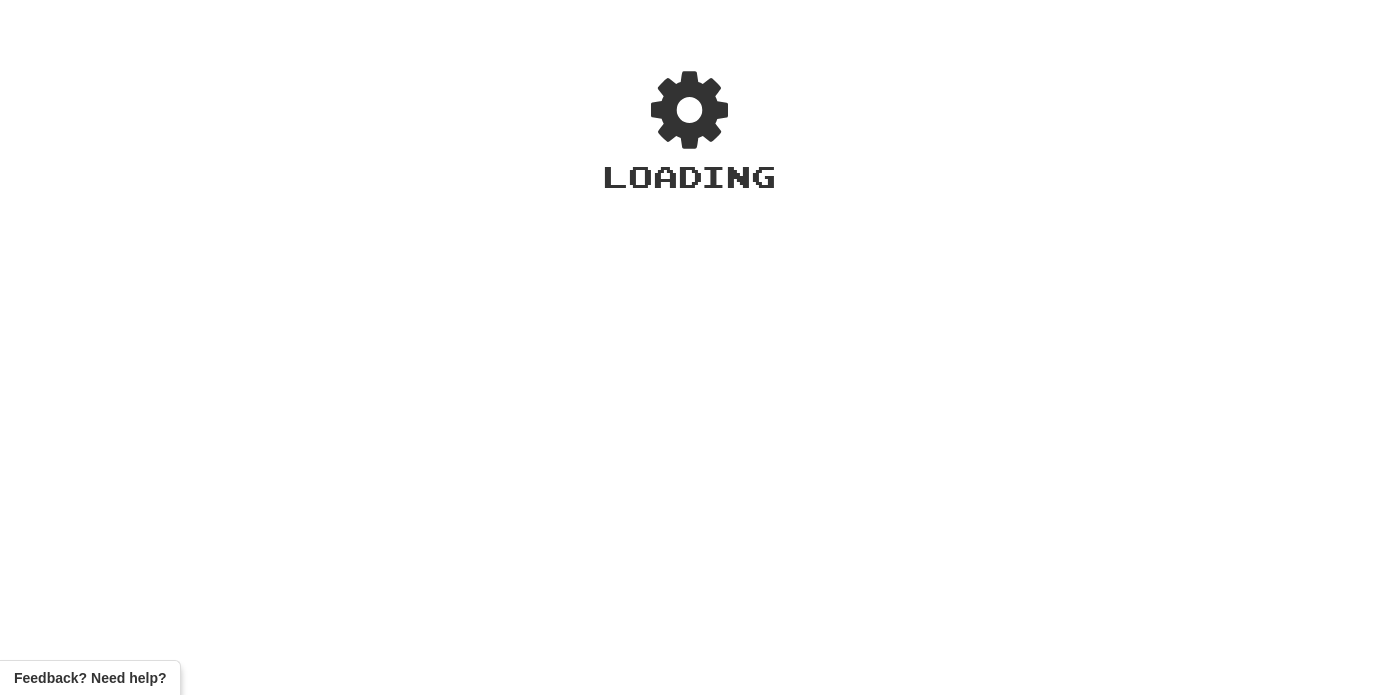 scroll, scrollTop: 0, scrollLeft: 0, axis: both 